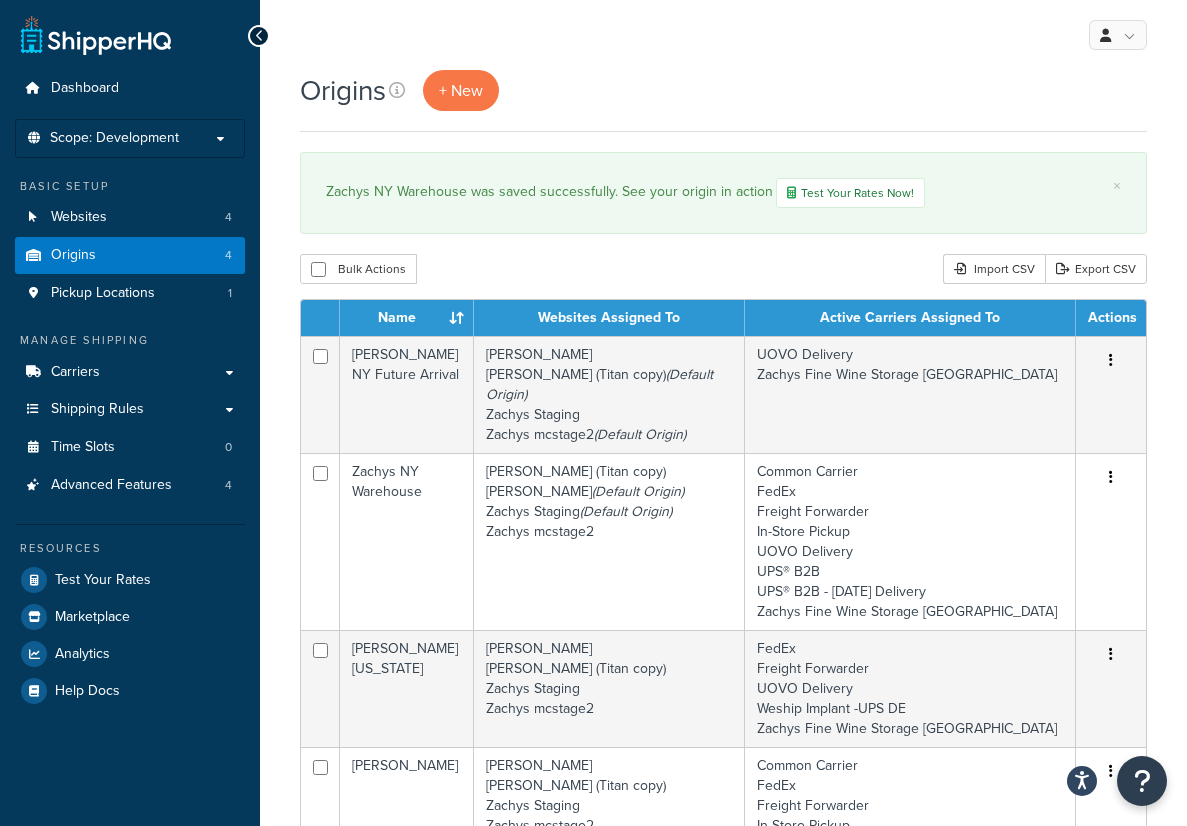scroll, scrollTop: 0, scrollLeft: 0, axis: both 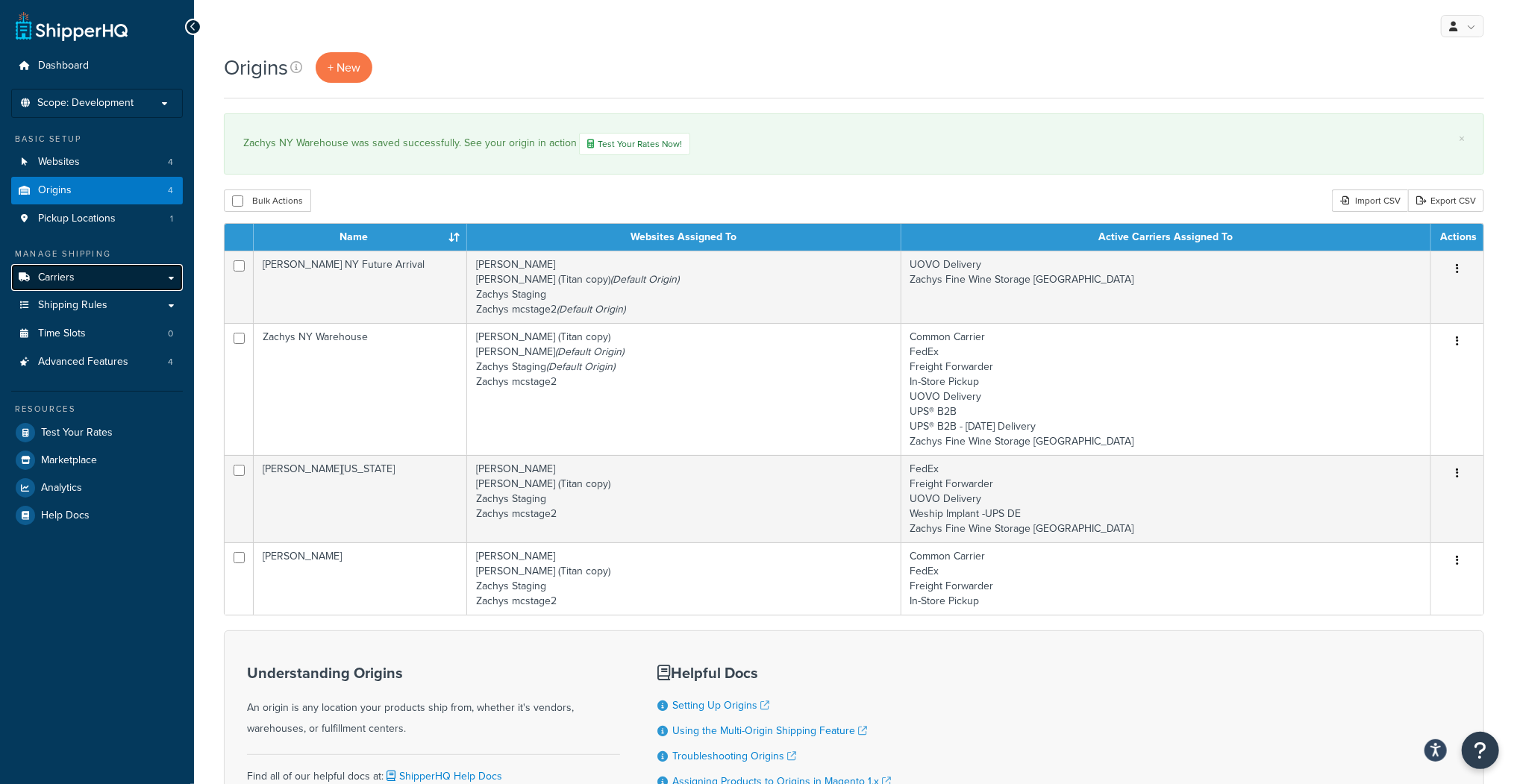 click on "Carriers" at bounding box center (56, 277) 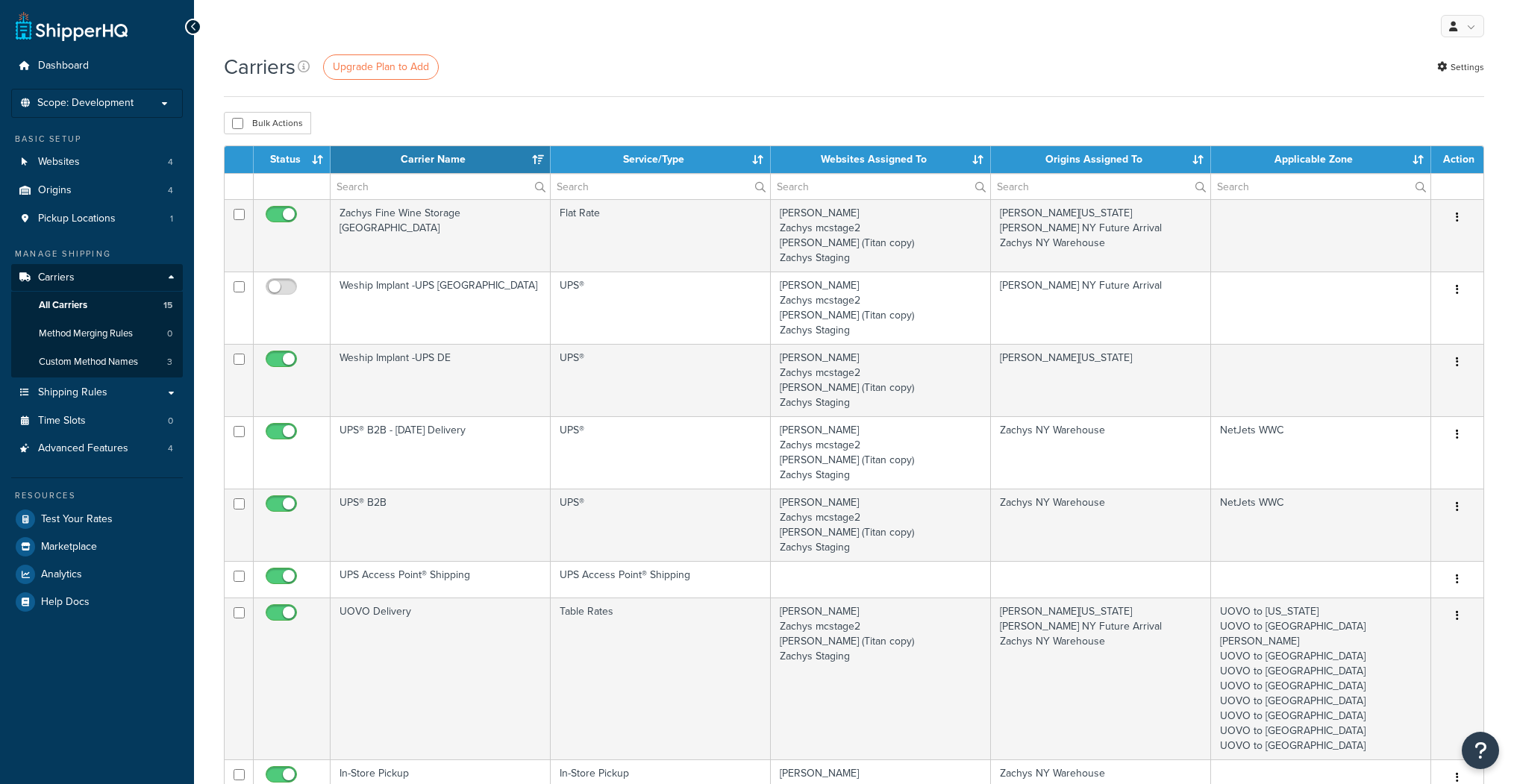 select on "15" 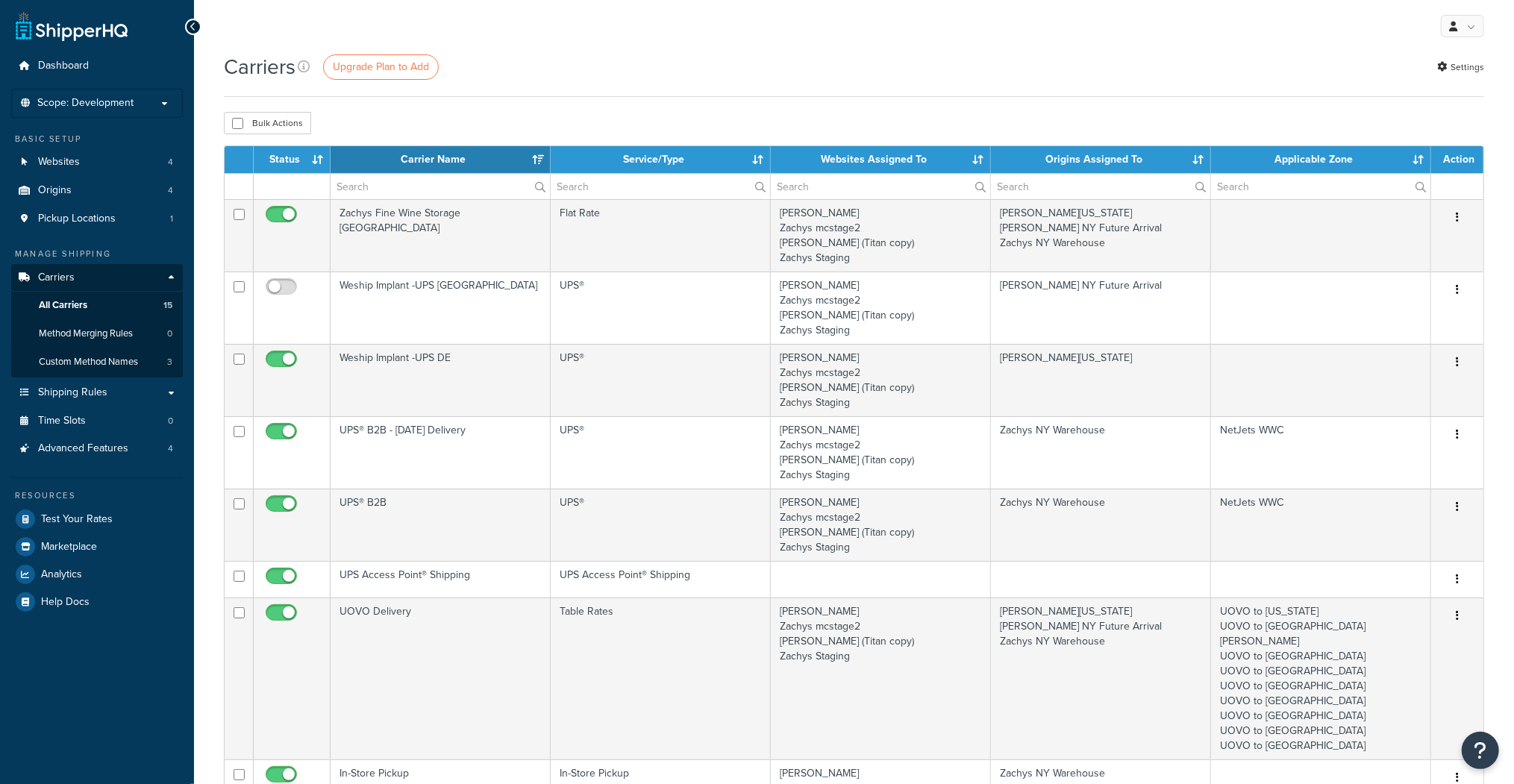 scroll, scrollTop: 0, scrollLeft: 0, axis: both 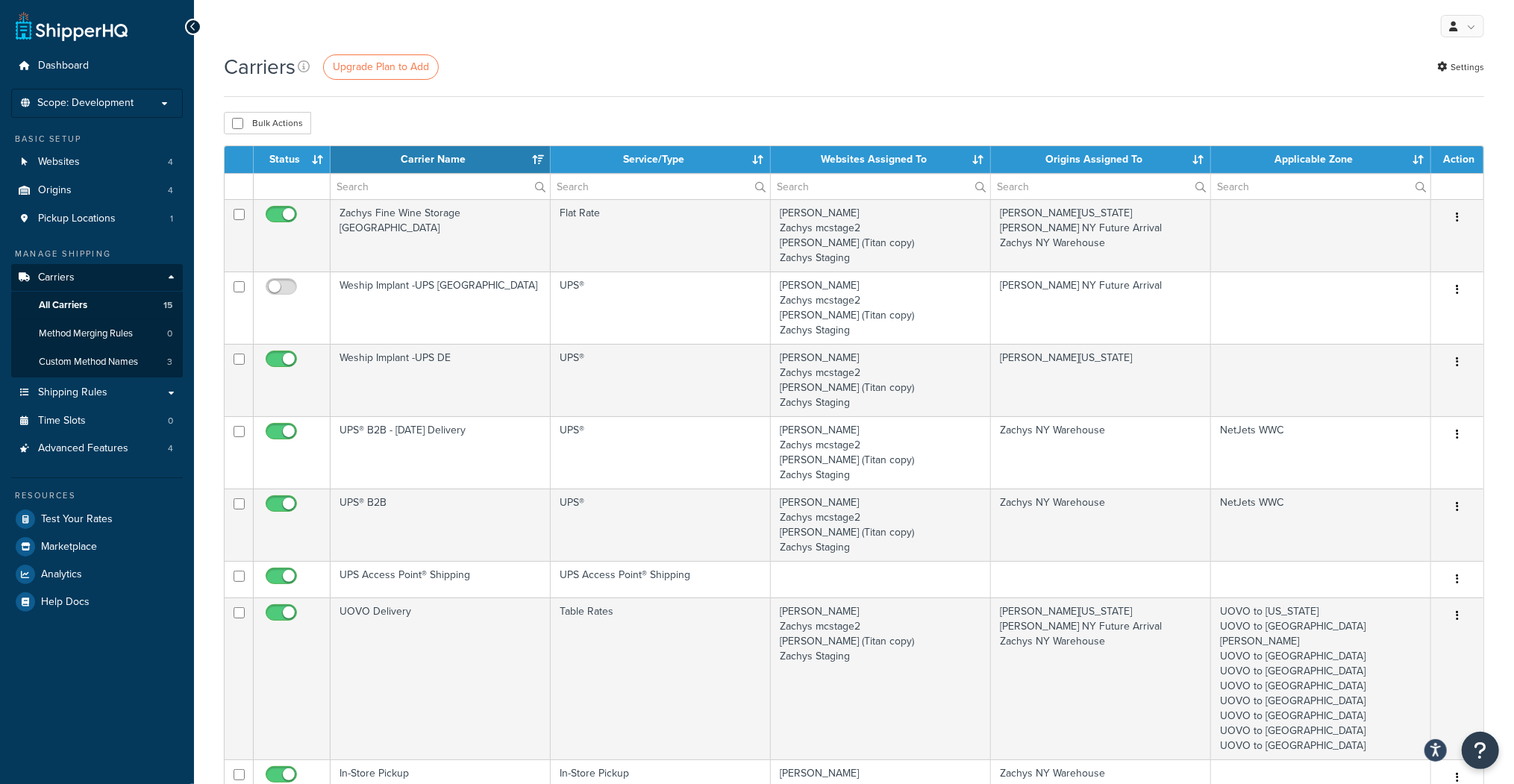drag, startPoint x: 1412, startPoint y: 0, endPoint x: 1088, endPoint y: 37, distance: 326.1058 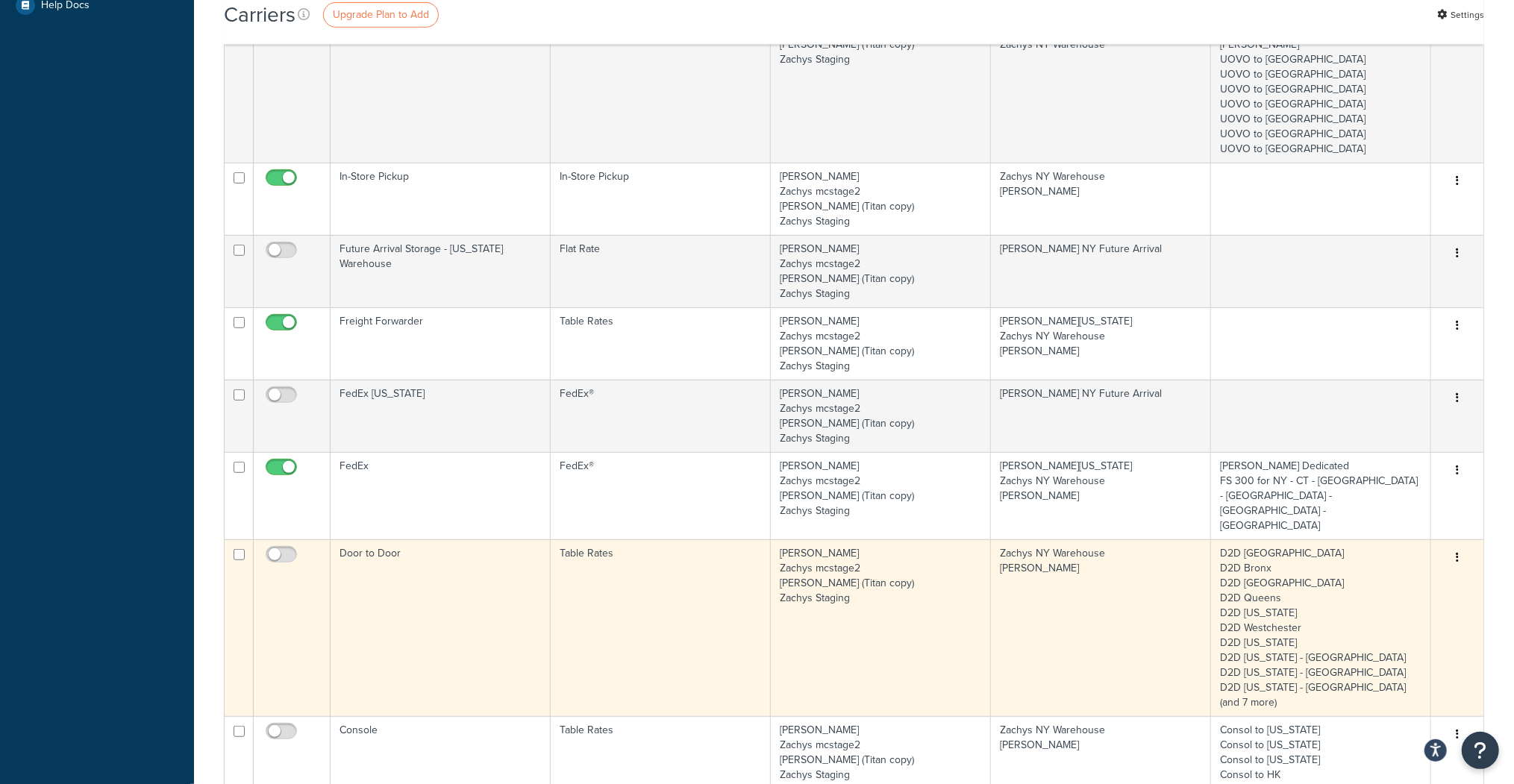scroll, scrollTop: 1015, scrollLeft: 0, axis: vertical 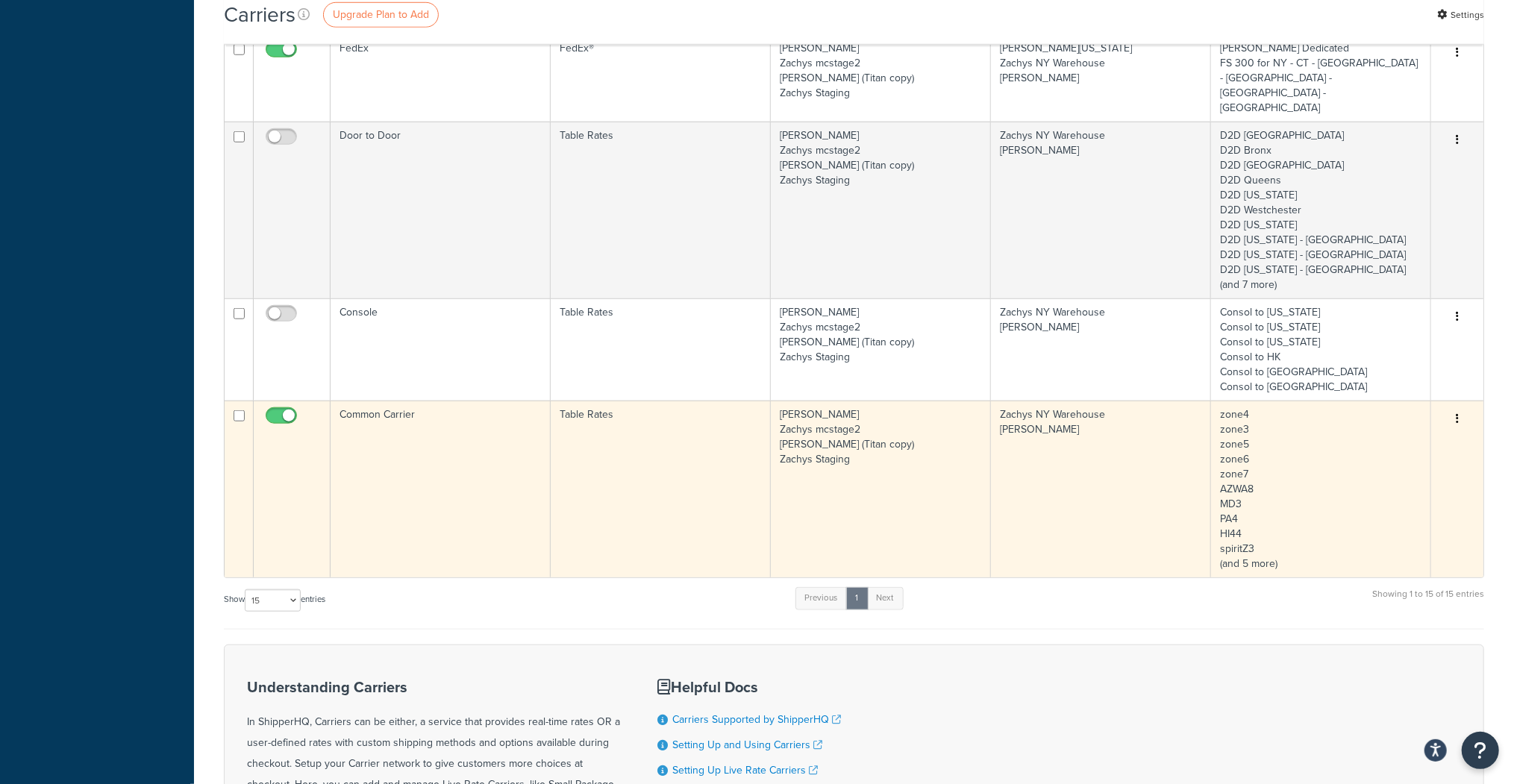click on "zone4
zone3
zone5
zone6
zone7
AZWA8
MD3
PA4
HI44
spiritZ3
(and 5 more)" at bounding box center (1321, 489) 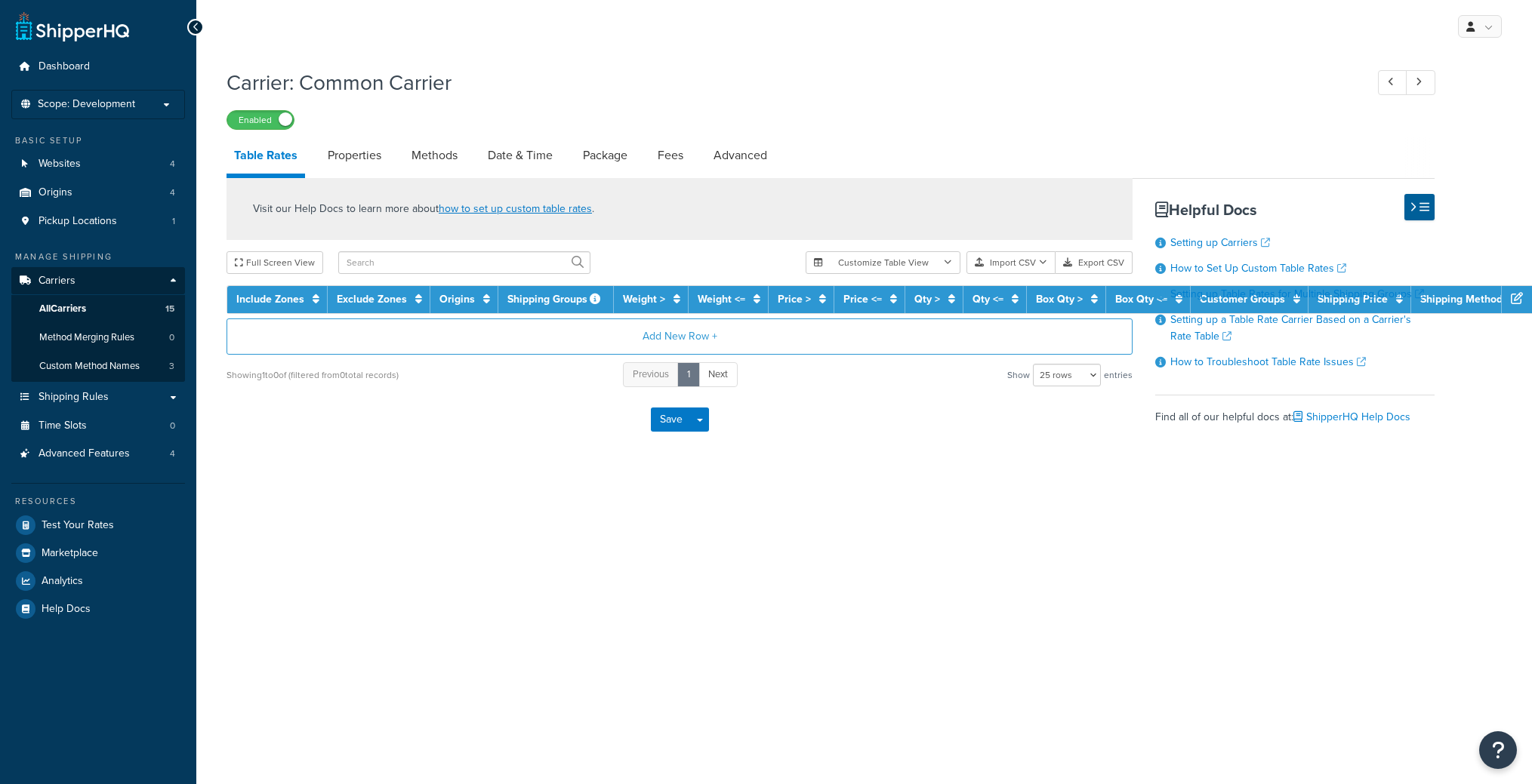 select on "25" 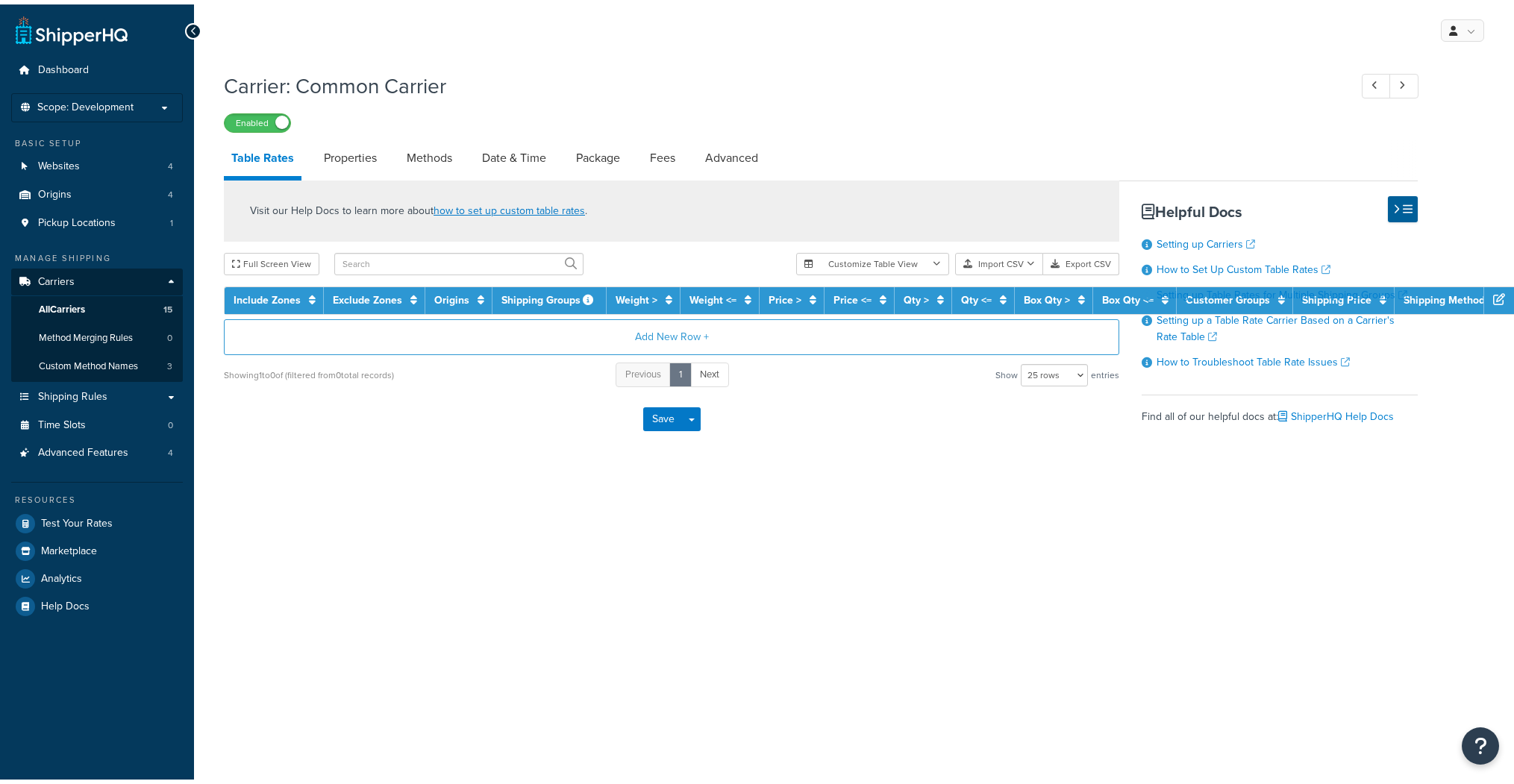 scroll, scrollTop: 0, scrollLeft: 0, axis: both 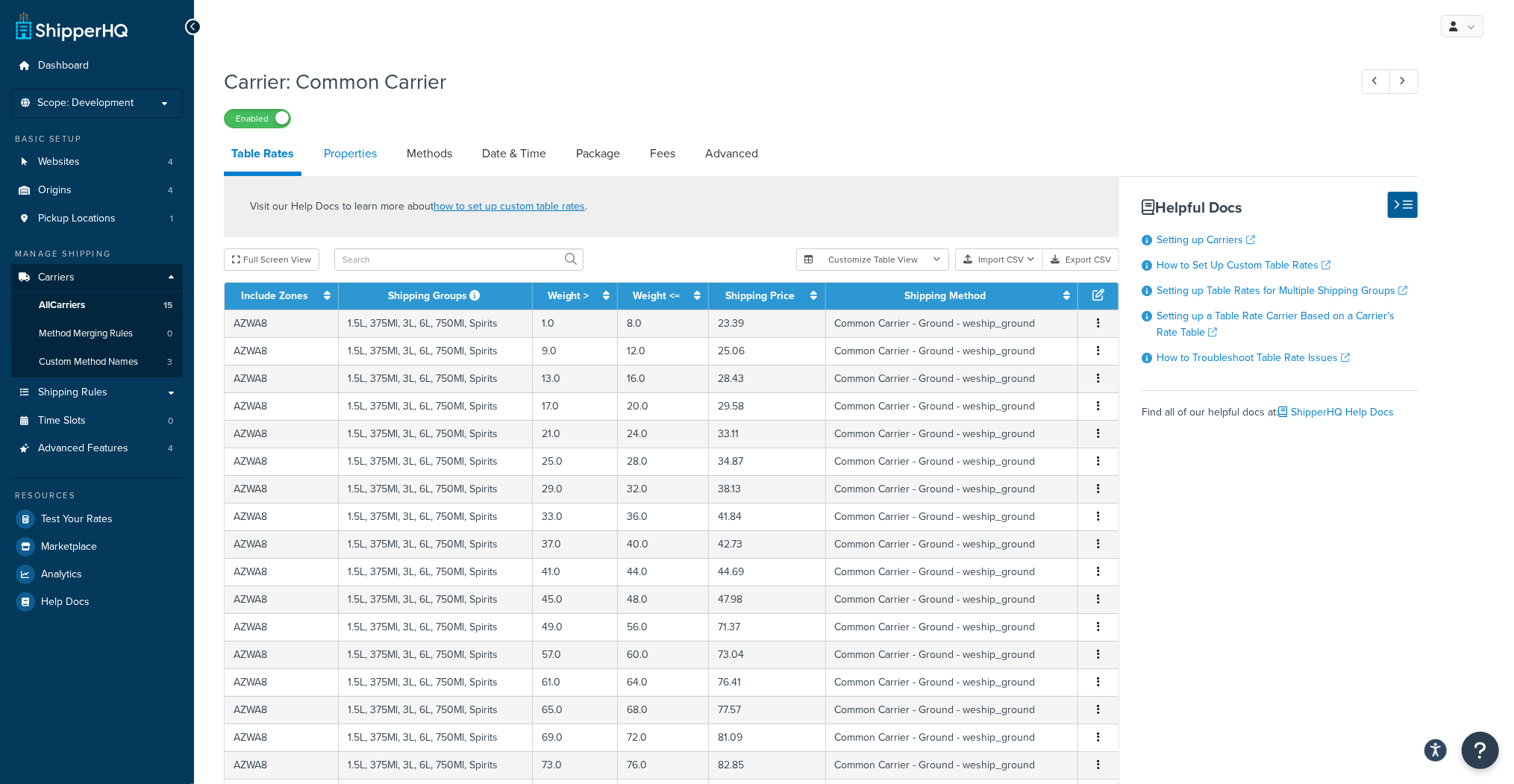 click on "Properties" at bounding box center [350, 154] 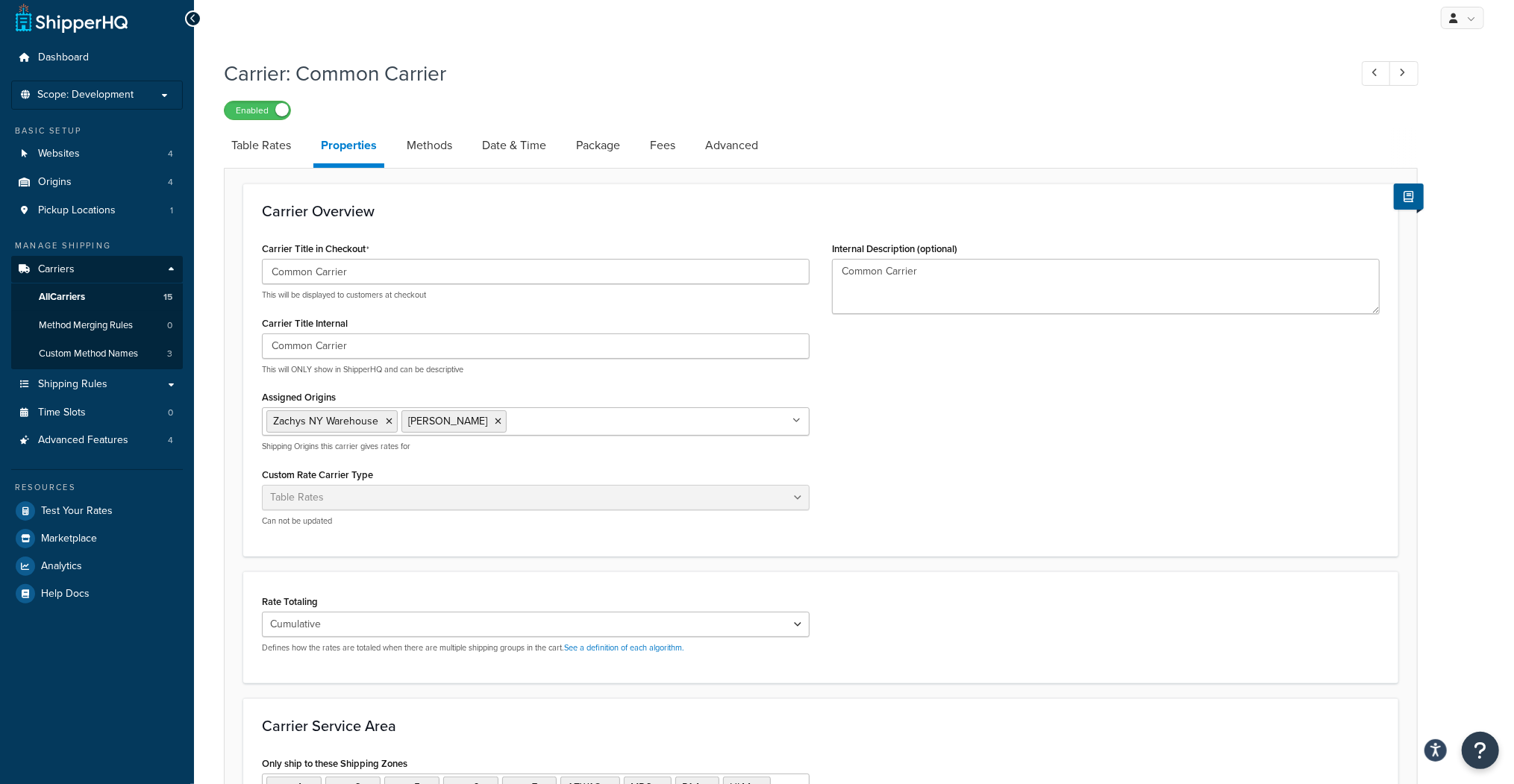 scroll, scrollTop: 0, scrollLeft: 0, axis: both 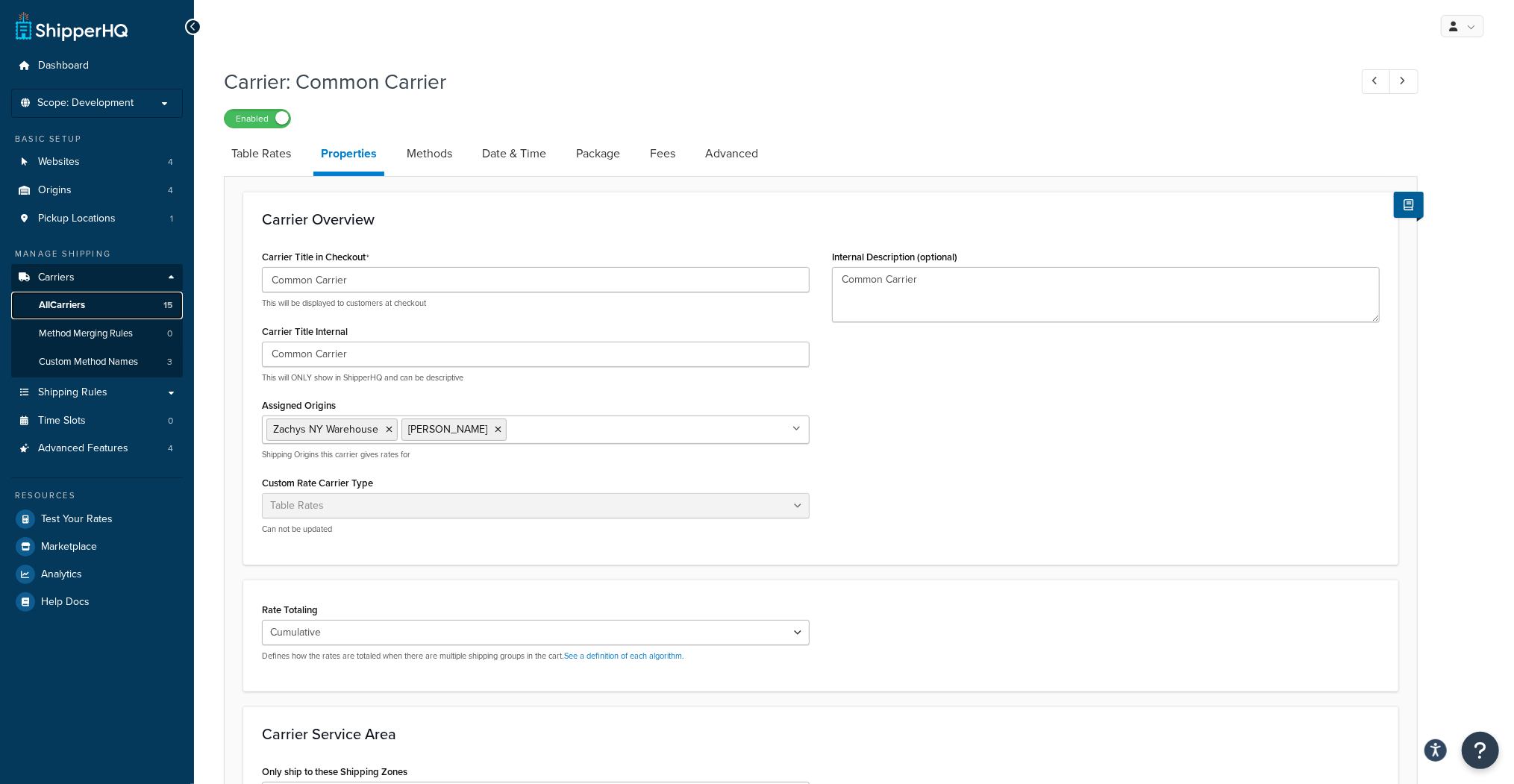 click on "All  Carriers 15" at bounding box center (97, 305) 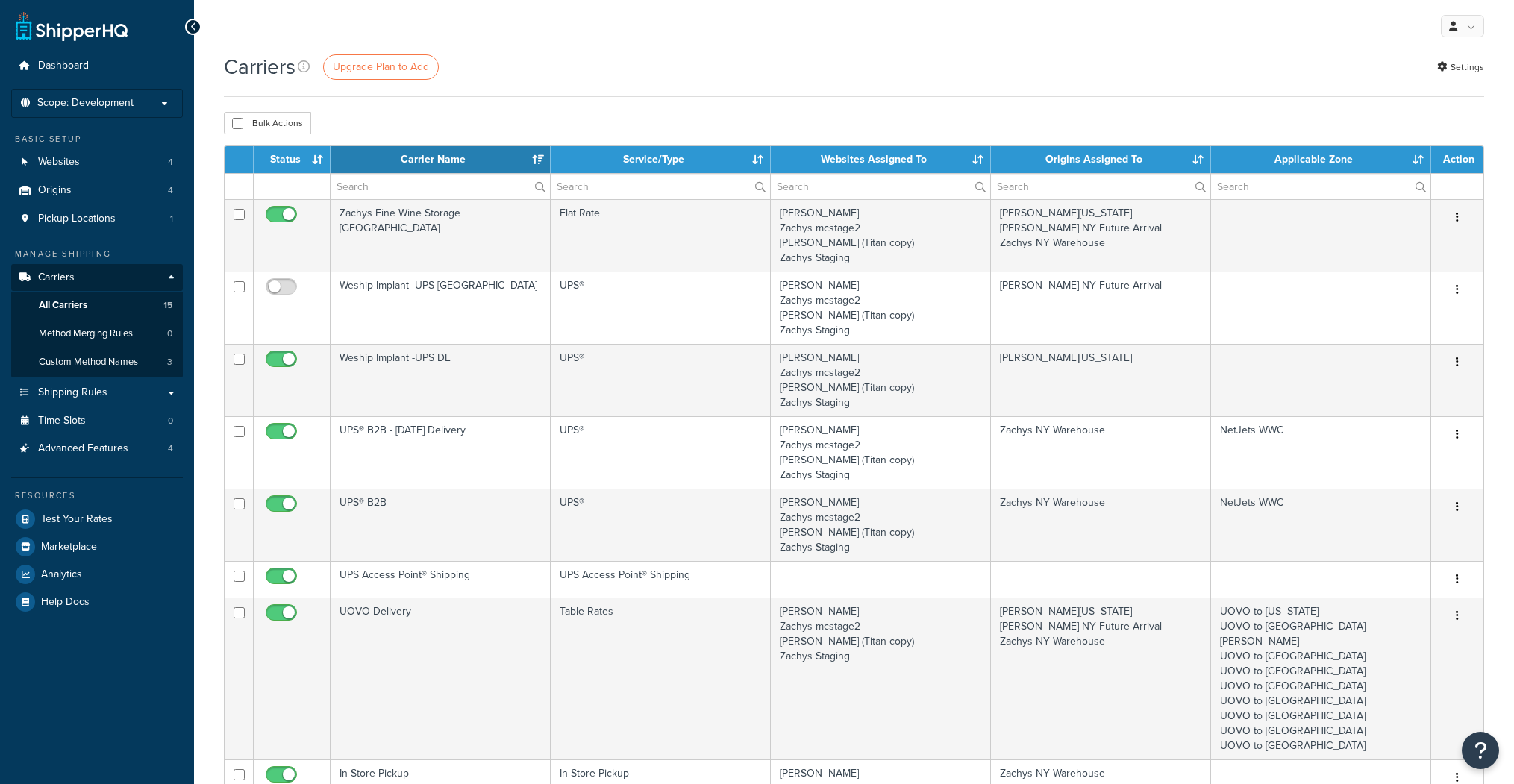 select on "15" 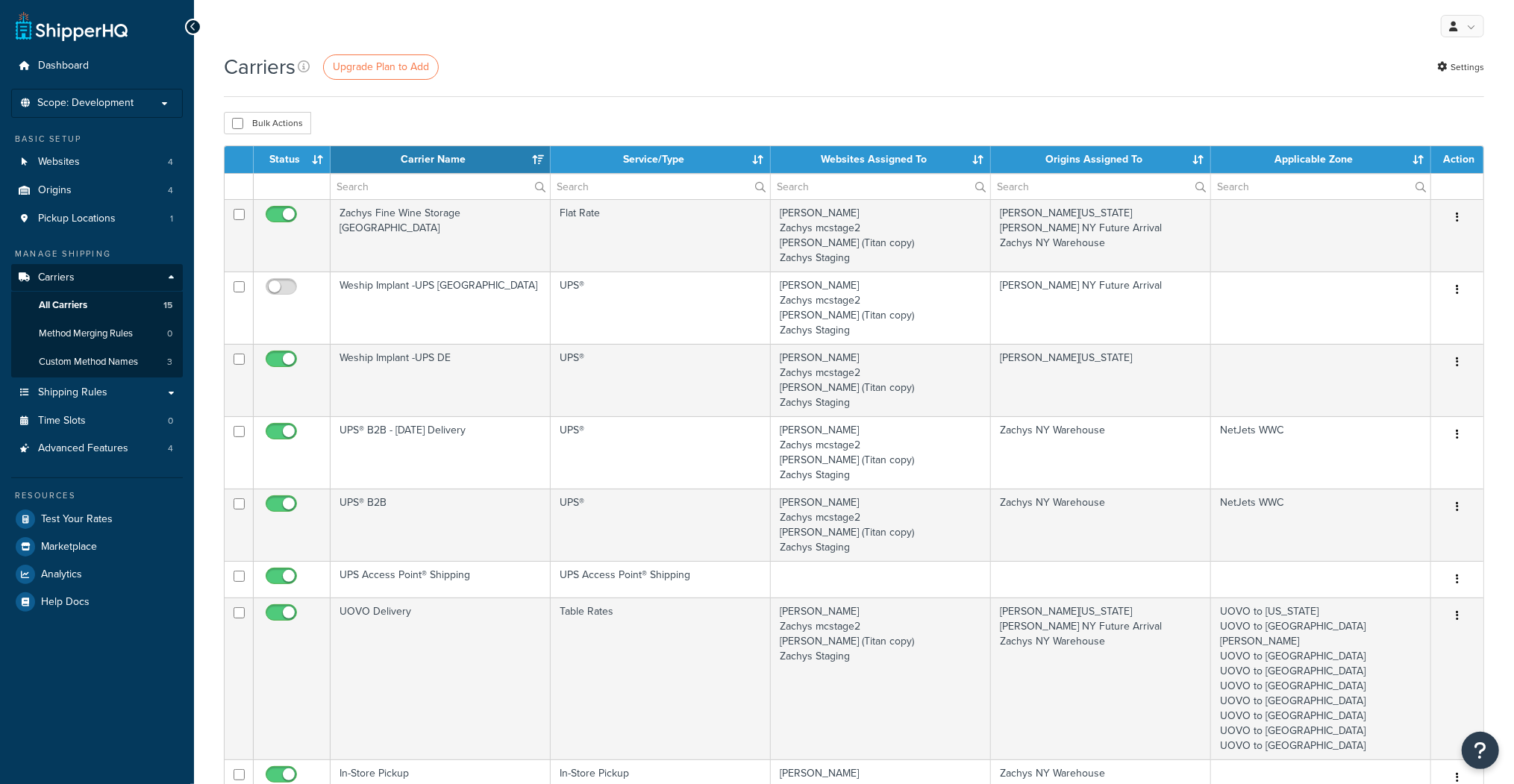 scroll, scrollTop: 0, scrollLeft: 0, axis: both 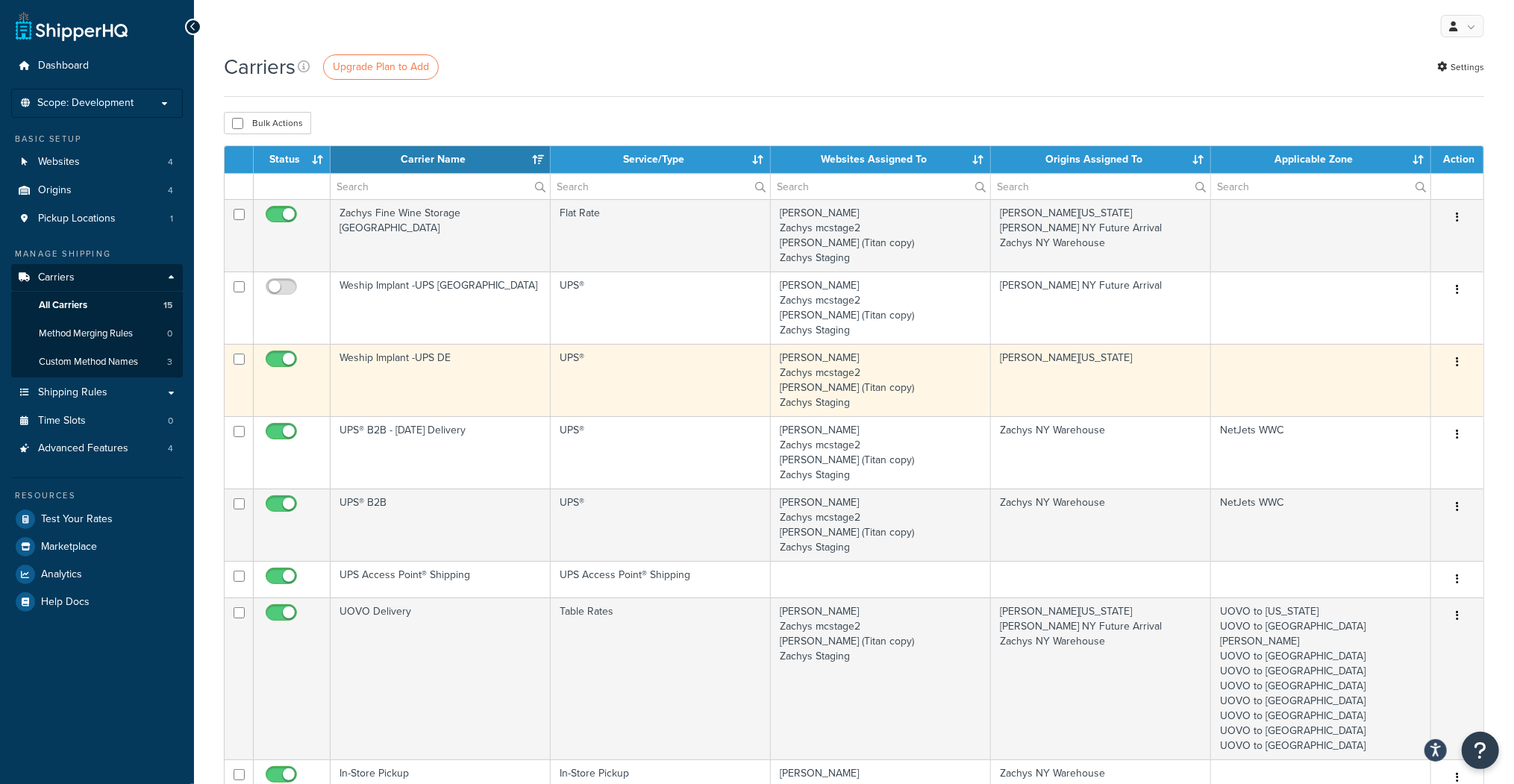 click on "Weship Implant -UPS DE" at bounding box center [440, 380] 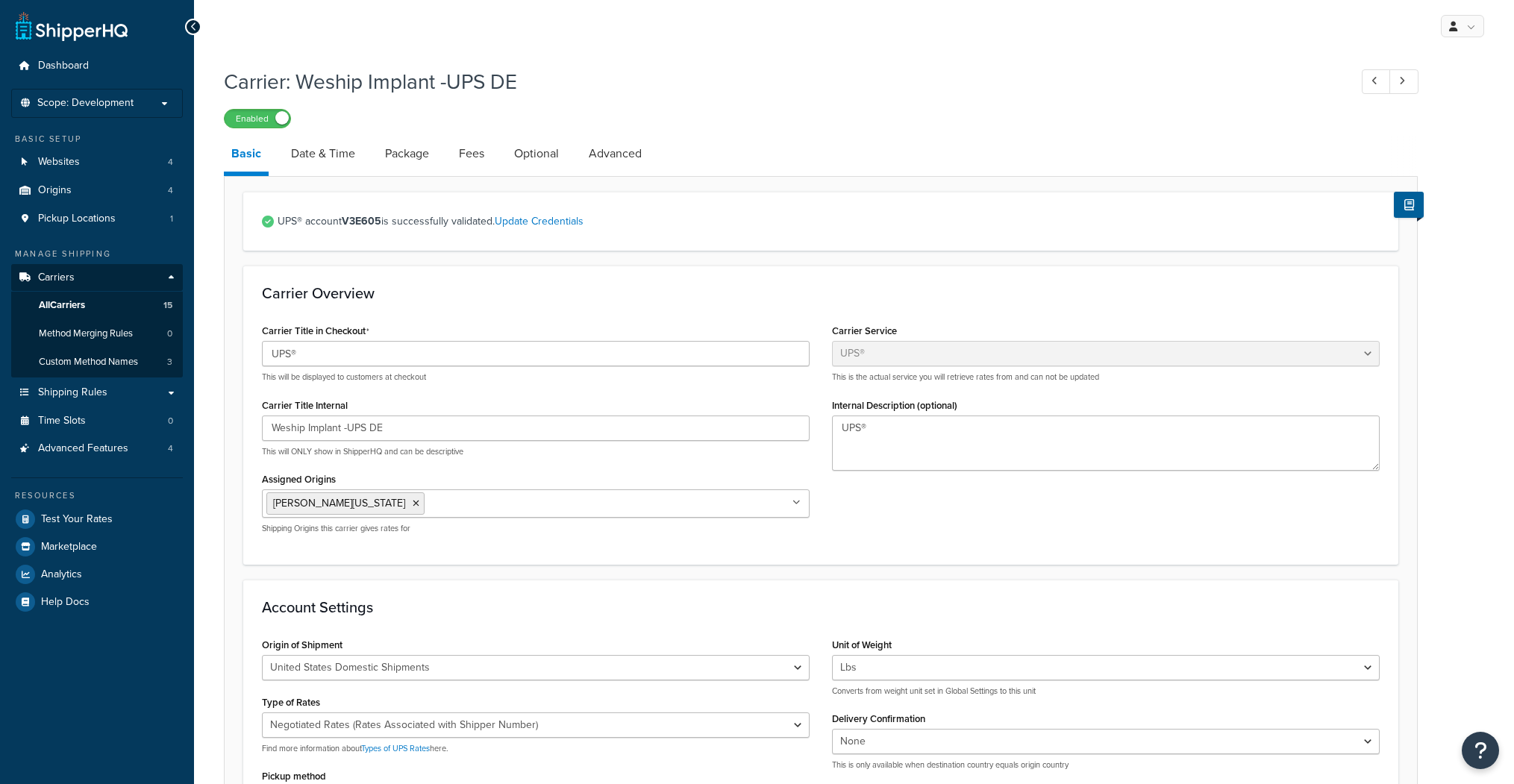 select on "ups" 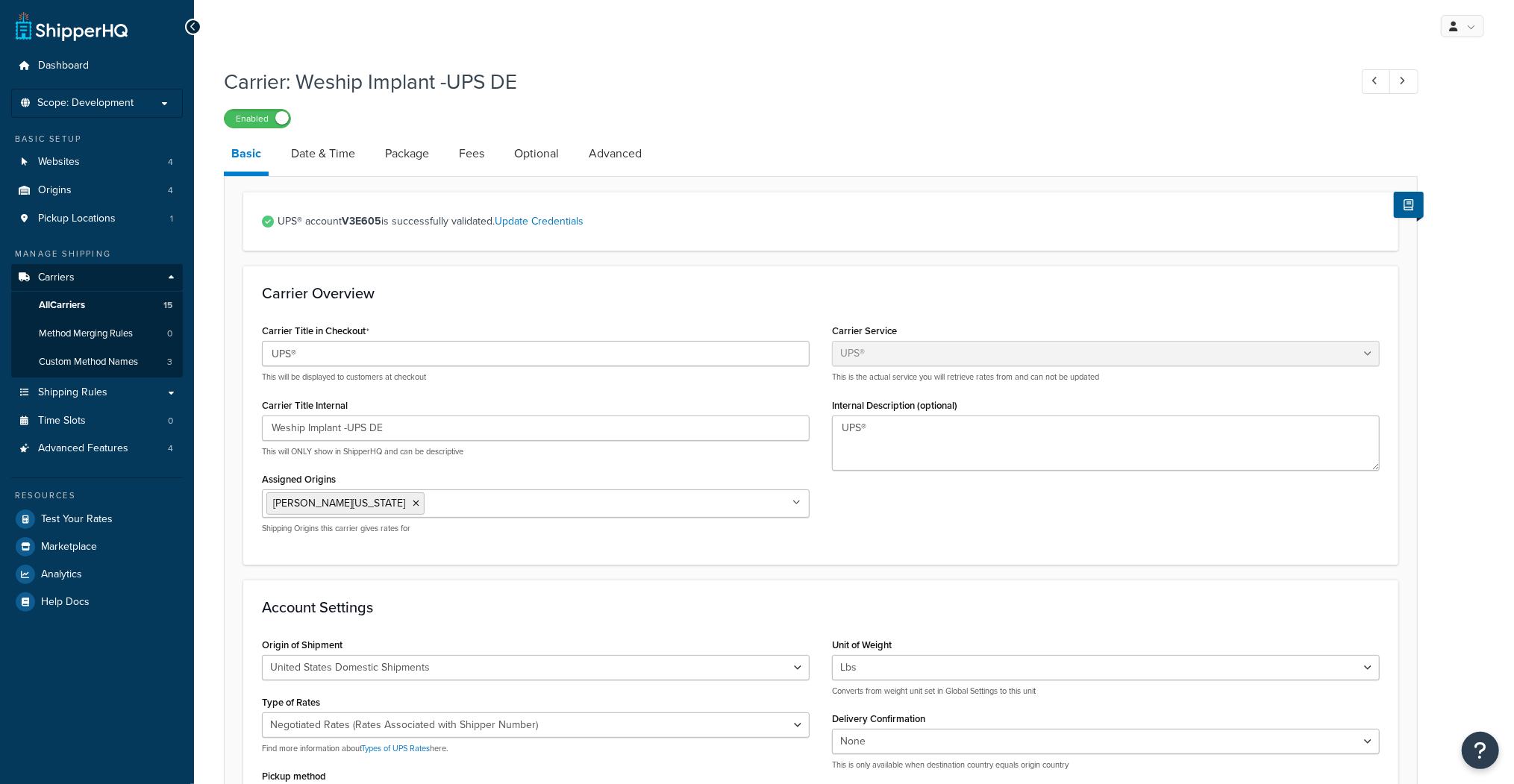 scroll, scrollTop: 0, scrollLeft: 0, axis: both 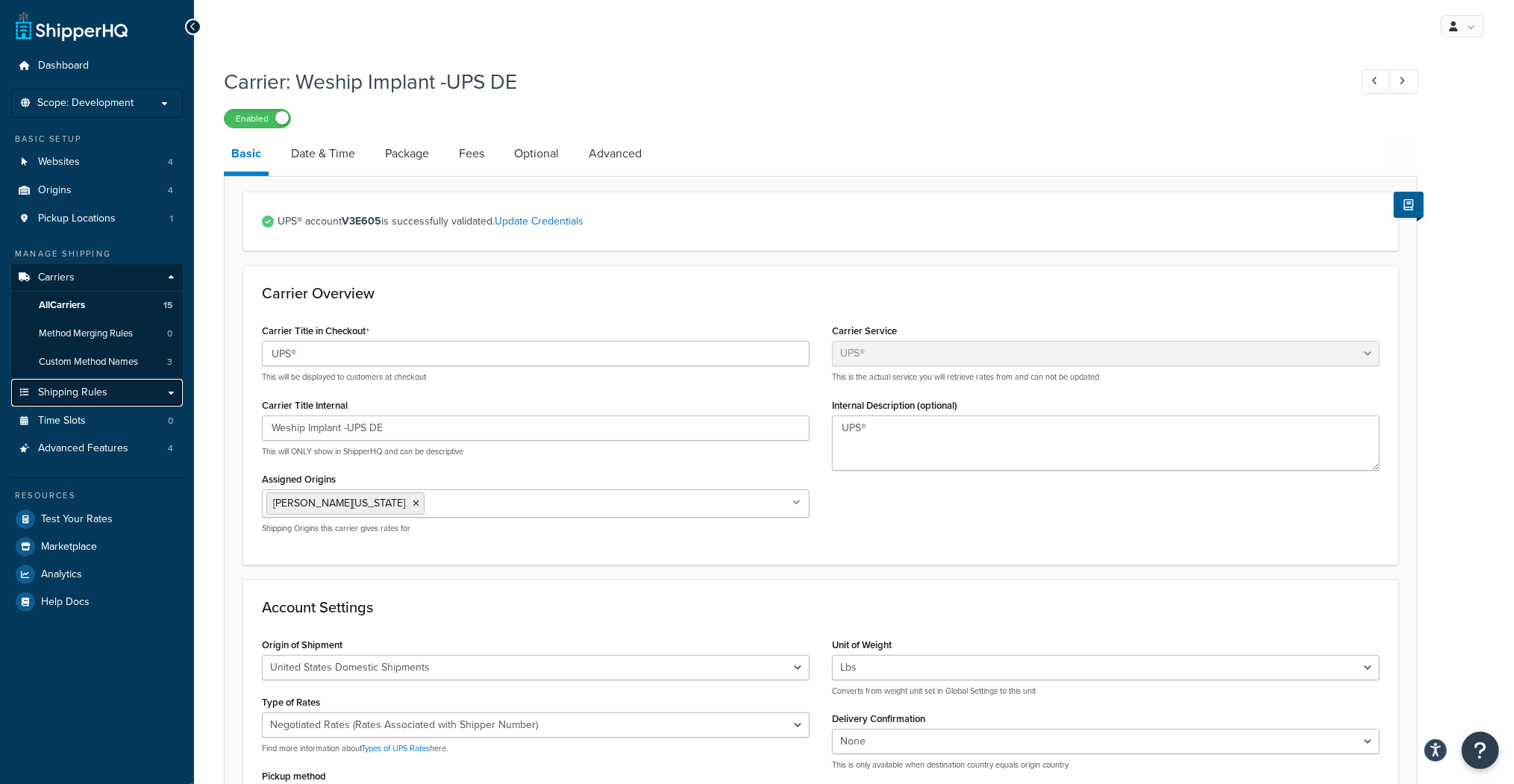 click on "Shipping Rules" at bounding box center [72, 392] 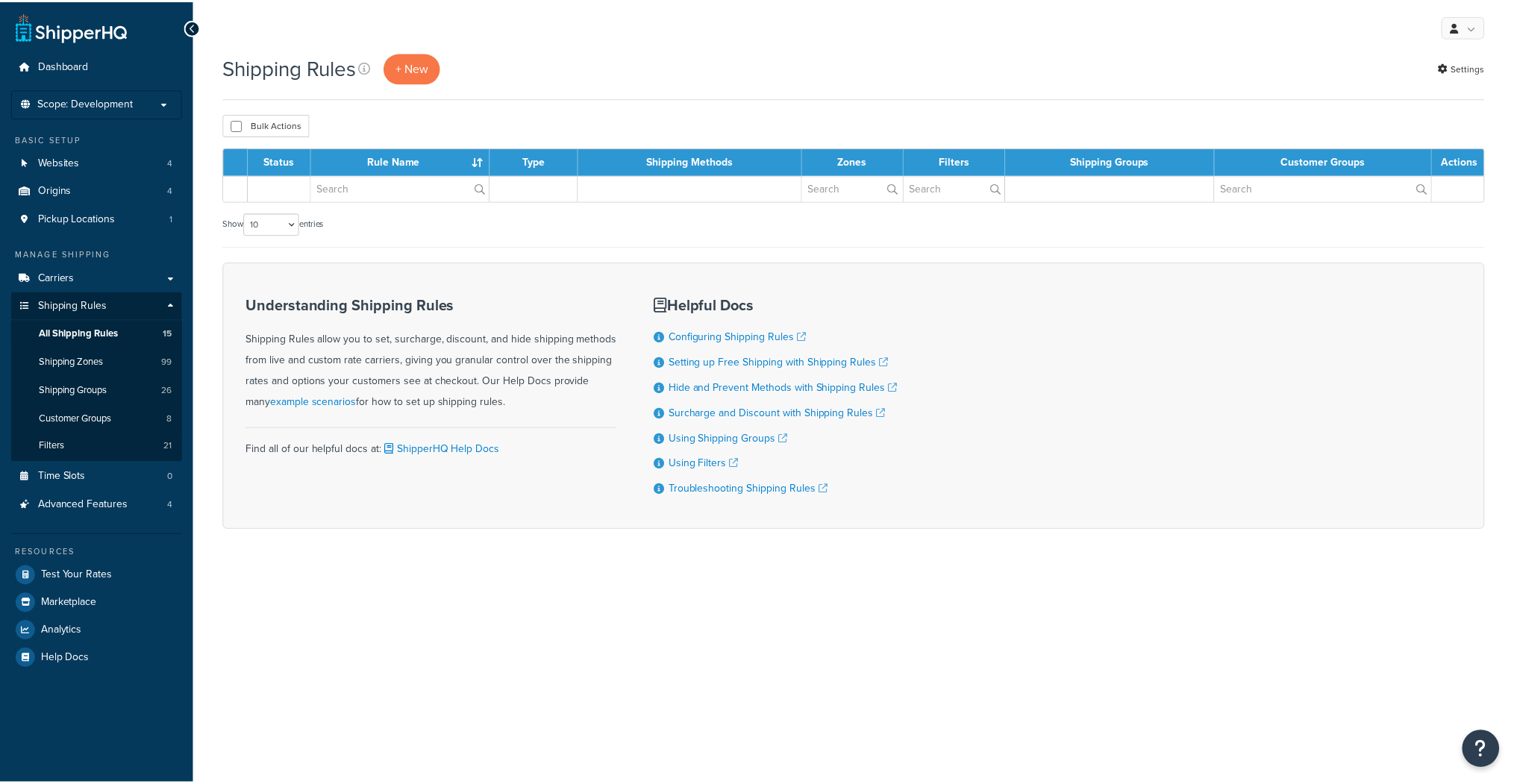 scroll, scrollTop: 0, scrollLeft: 0, axis: both 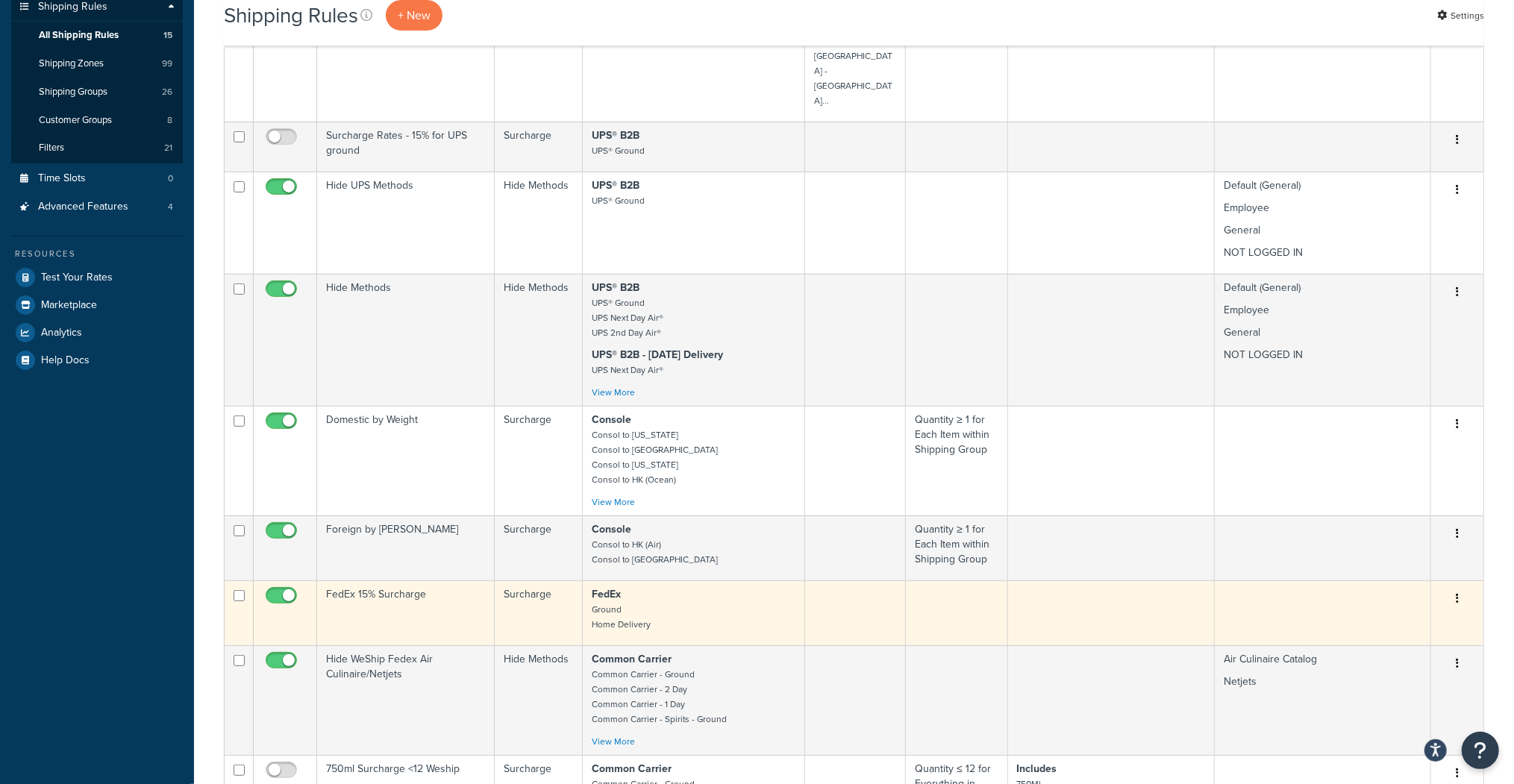 click on "FedEx 15% Surcharge" at bounding box center [406, 612] 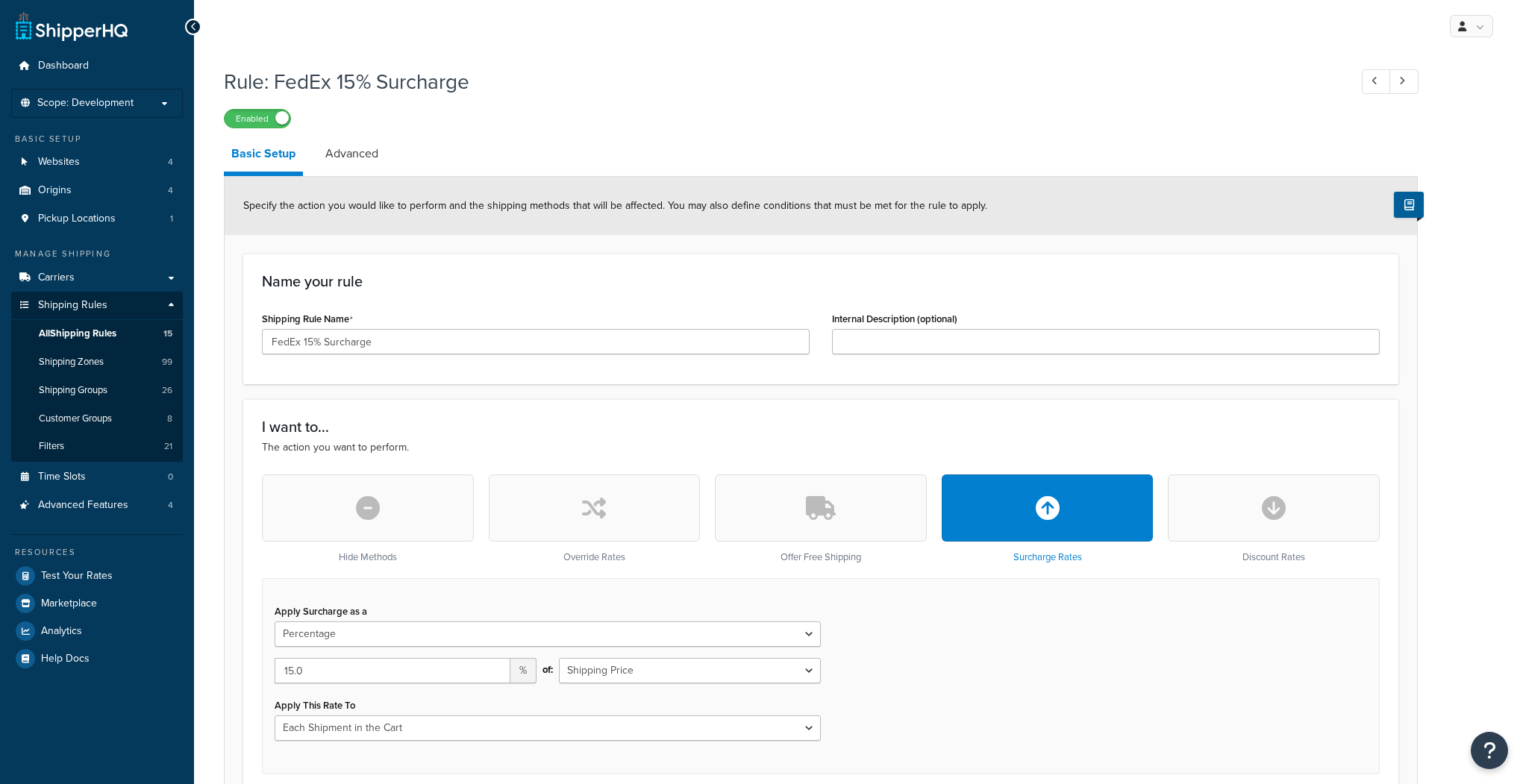select on "PERCENTAGE" 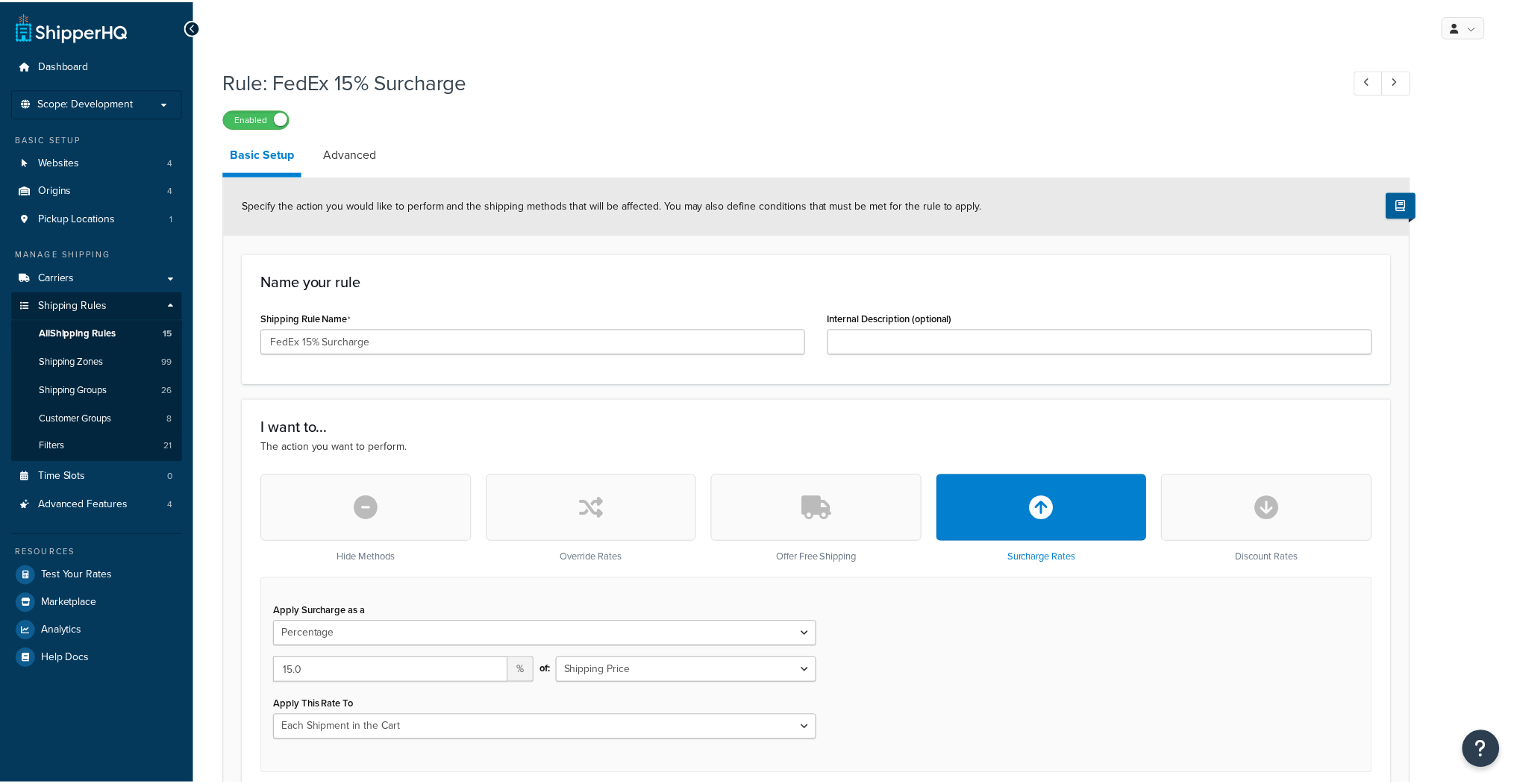 scroll, scrollTop: 0, scrollLeft: 0, axis: both 